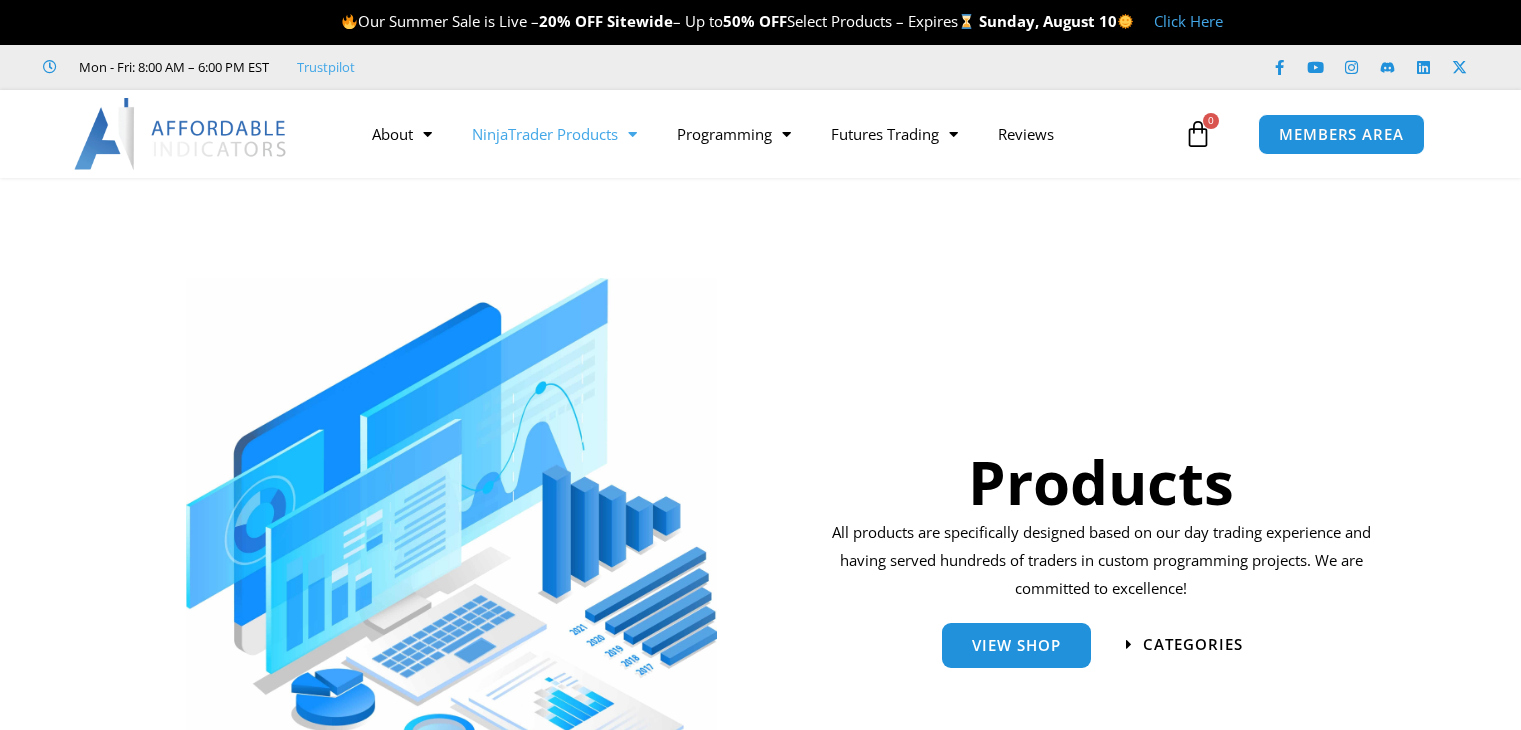scroll, scrollTop: 0, scrollLeft: 0, axis: both 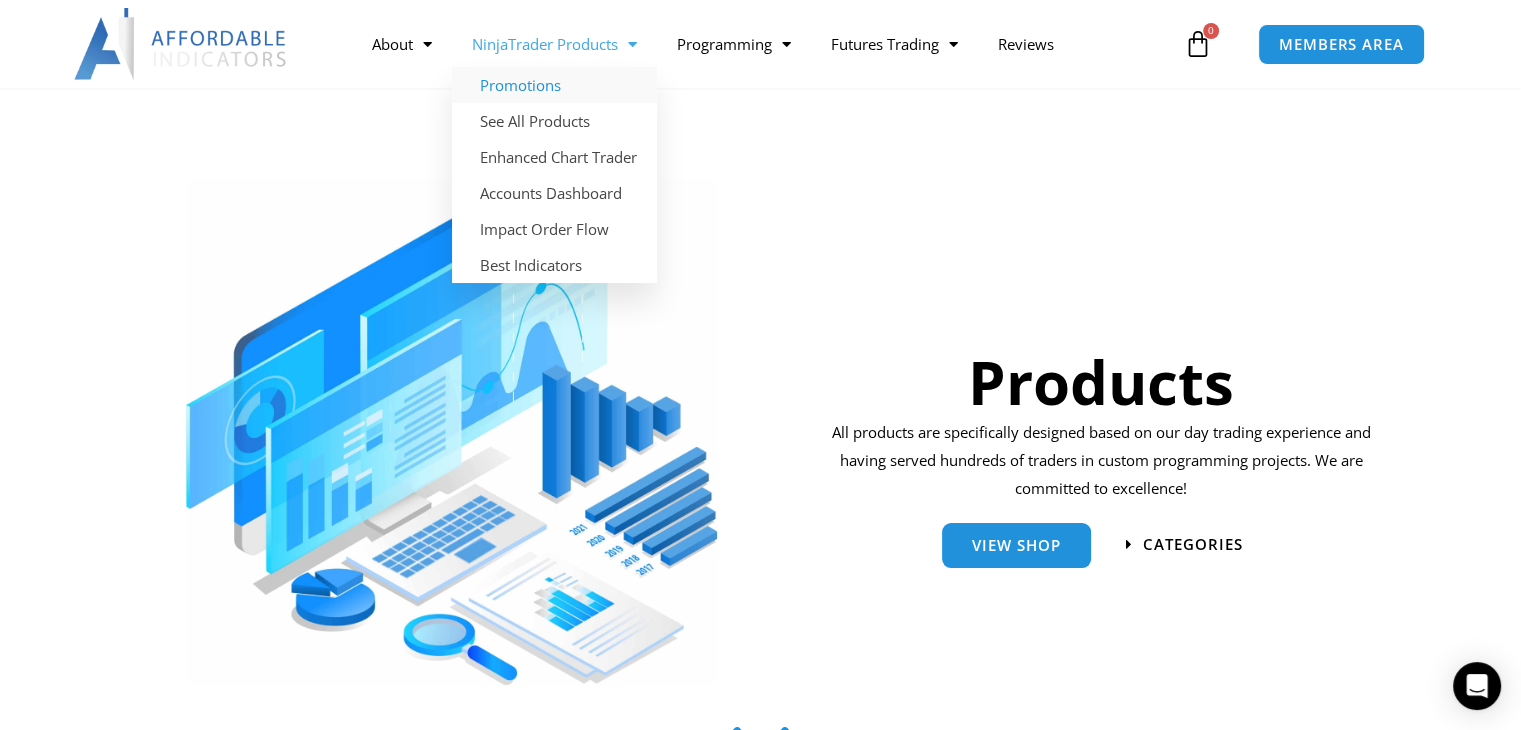 click on "Promotions" 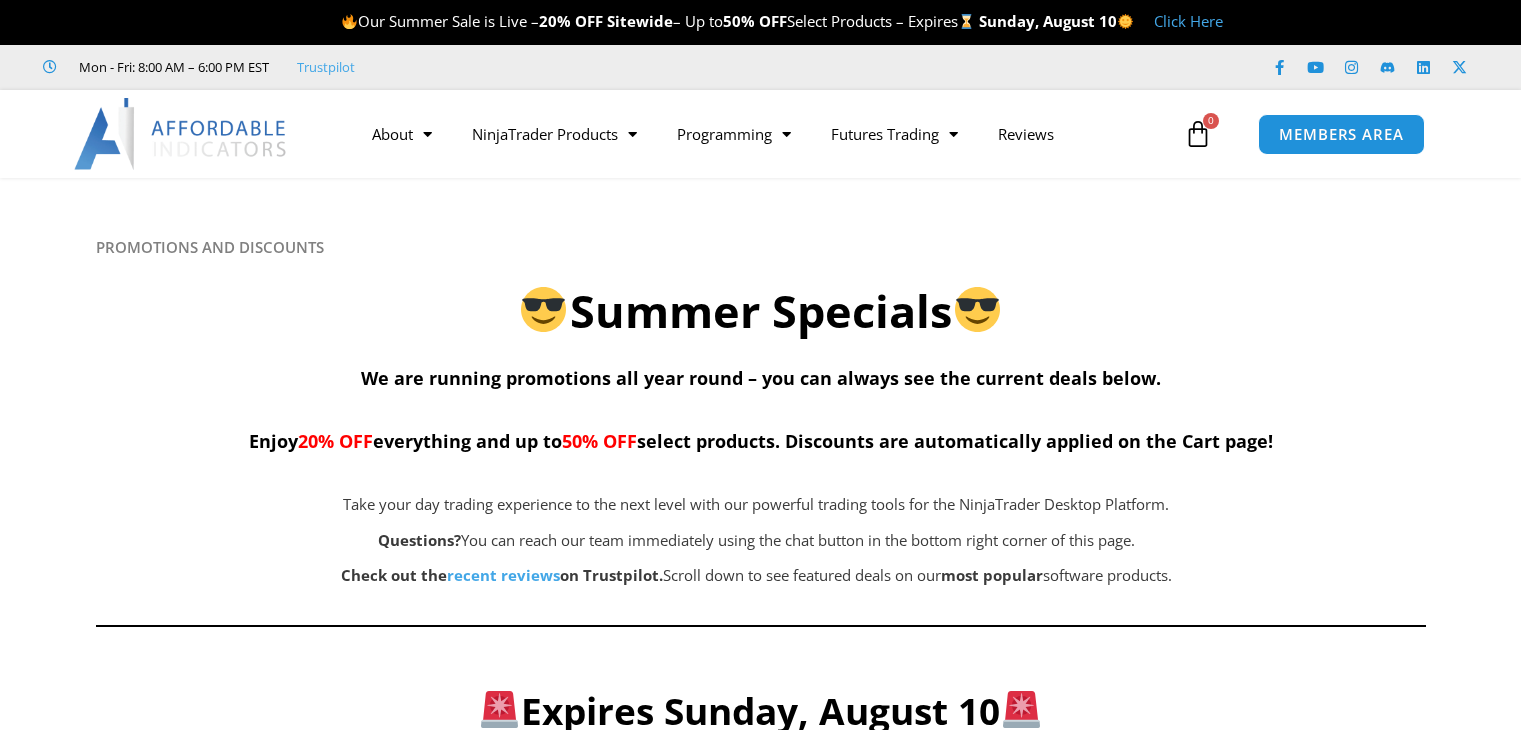 scroll, scrollTop: 0, scrollLeft: 0, axis: both 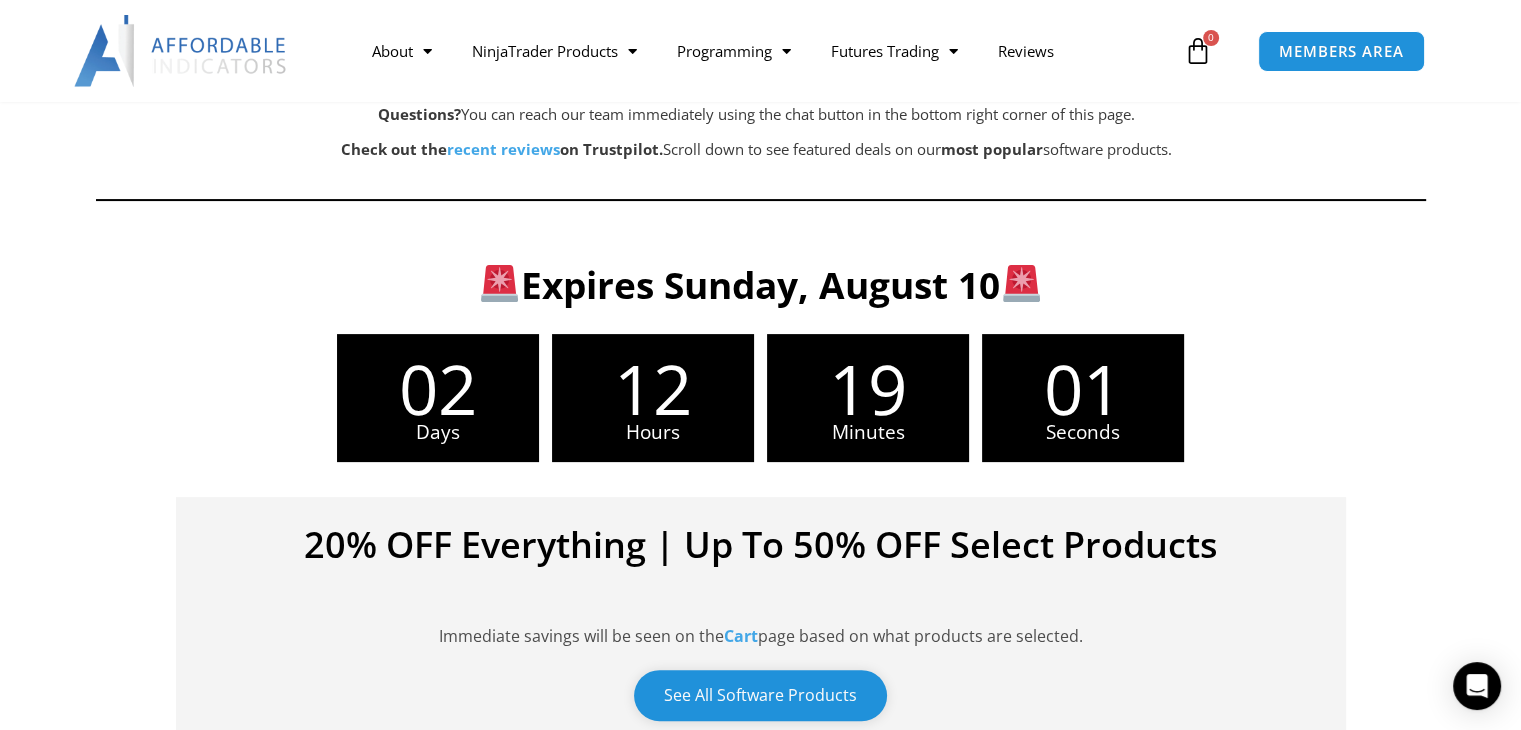 click on "See All Software Products" at bounding box center (760, 695) 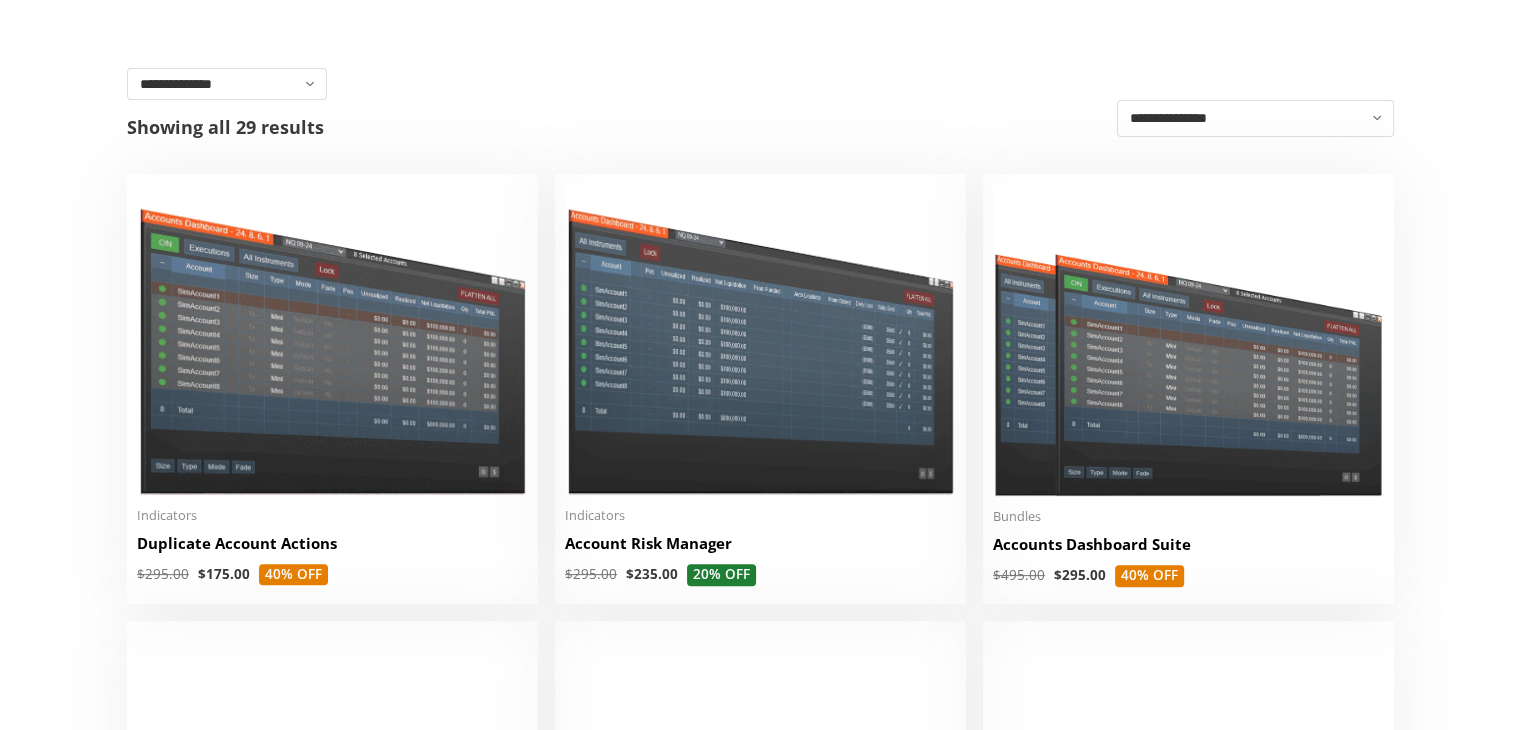 scroll, scrollTop: 0, scrollLeft: 0, axis: both 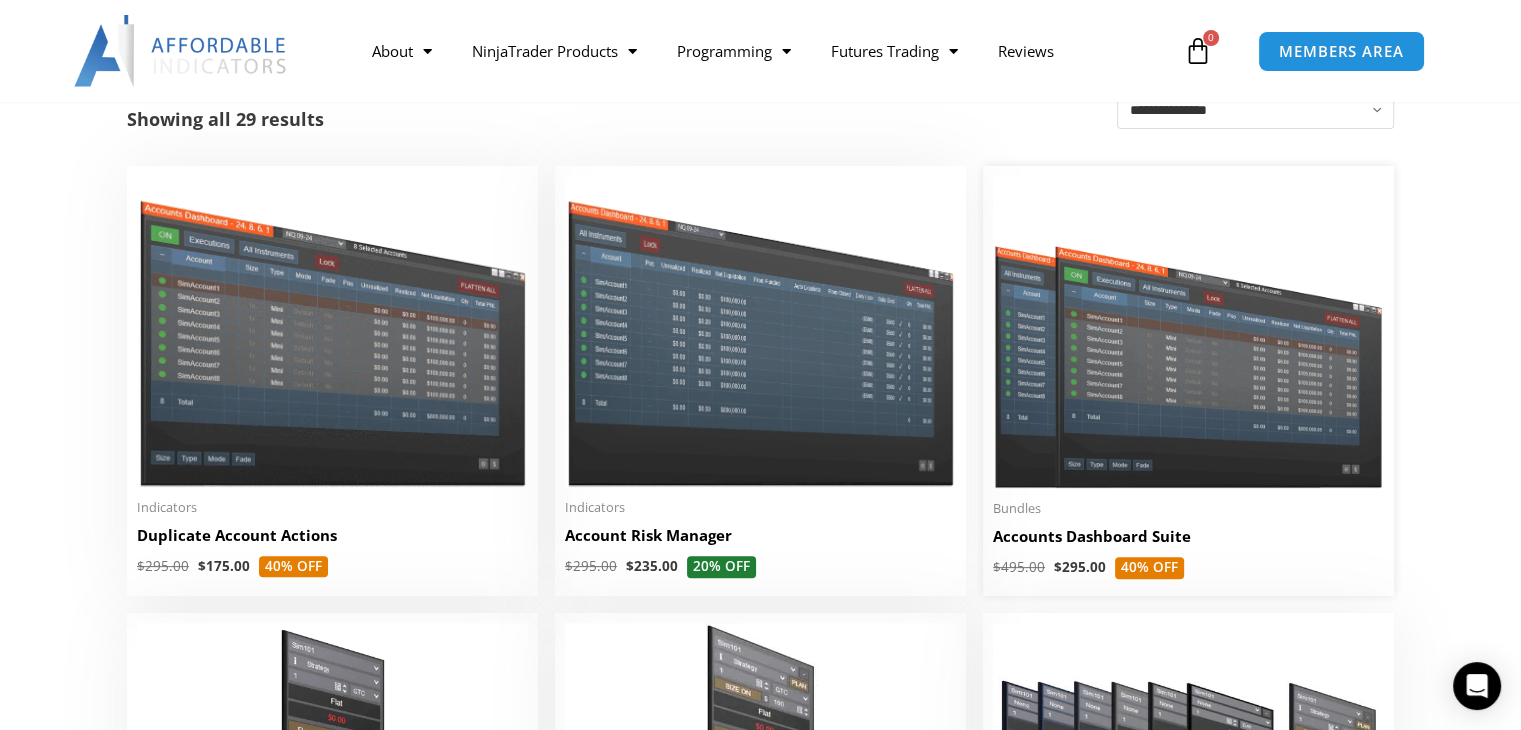 click at bounding box center [1188, 332] 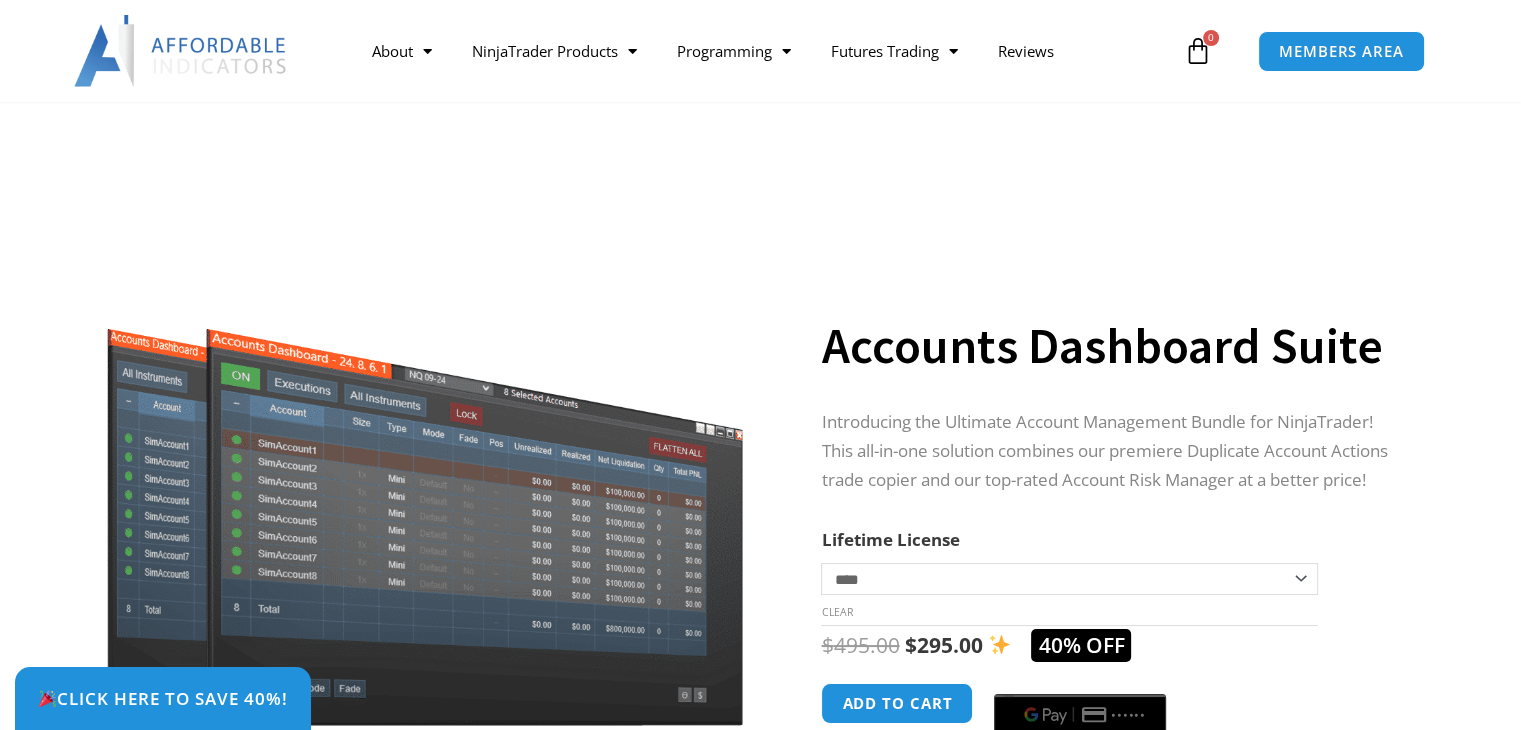 scroll, scrollTop: 419, scrollLeft: 0, axis: vertical 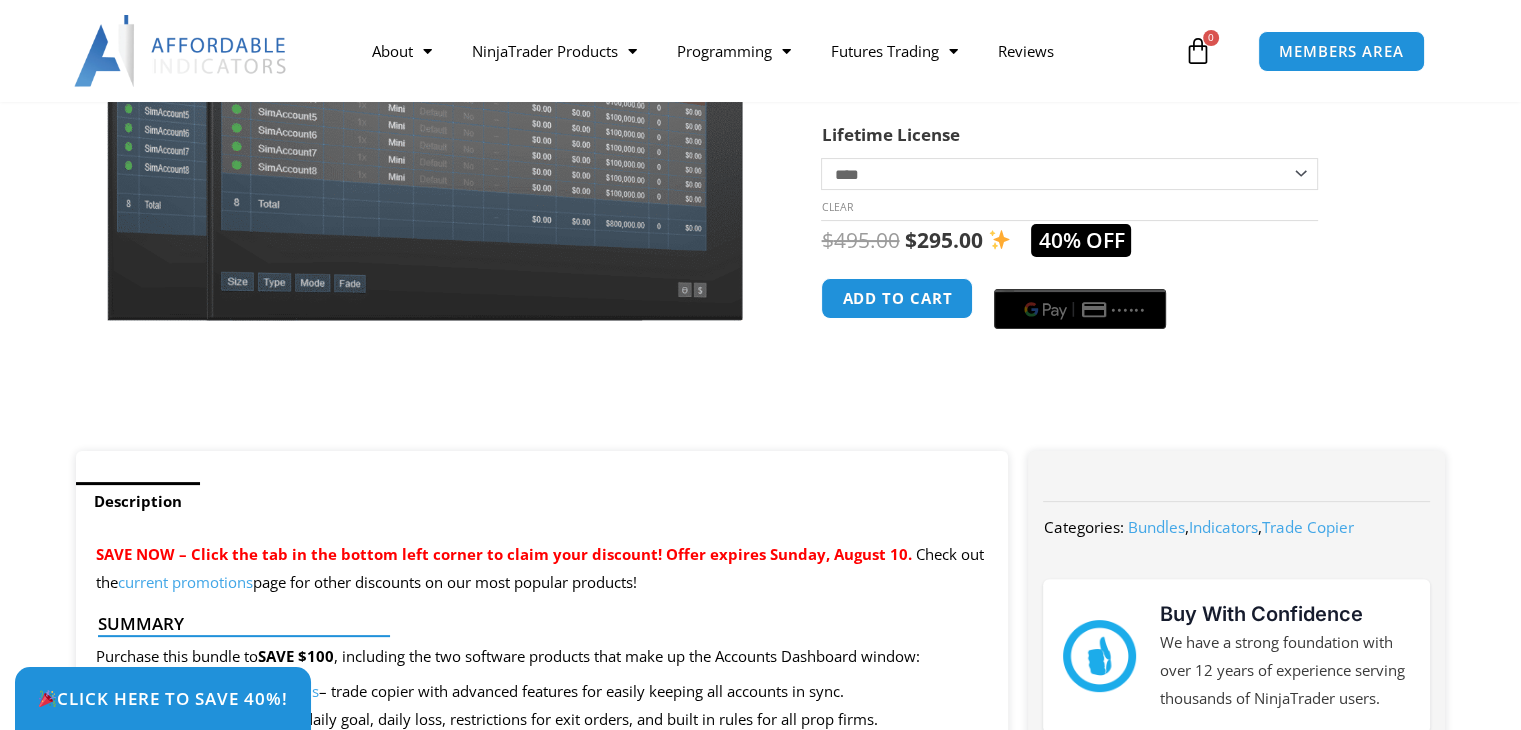 click on "**********" at bounding box center (1113, 105) 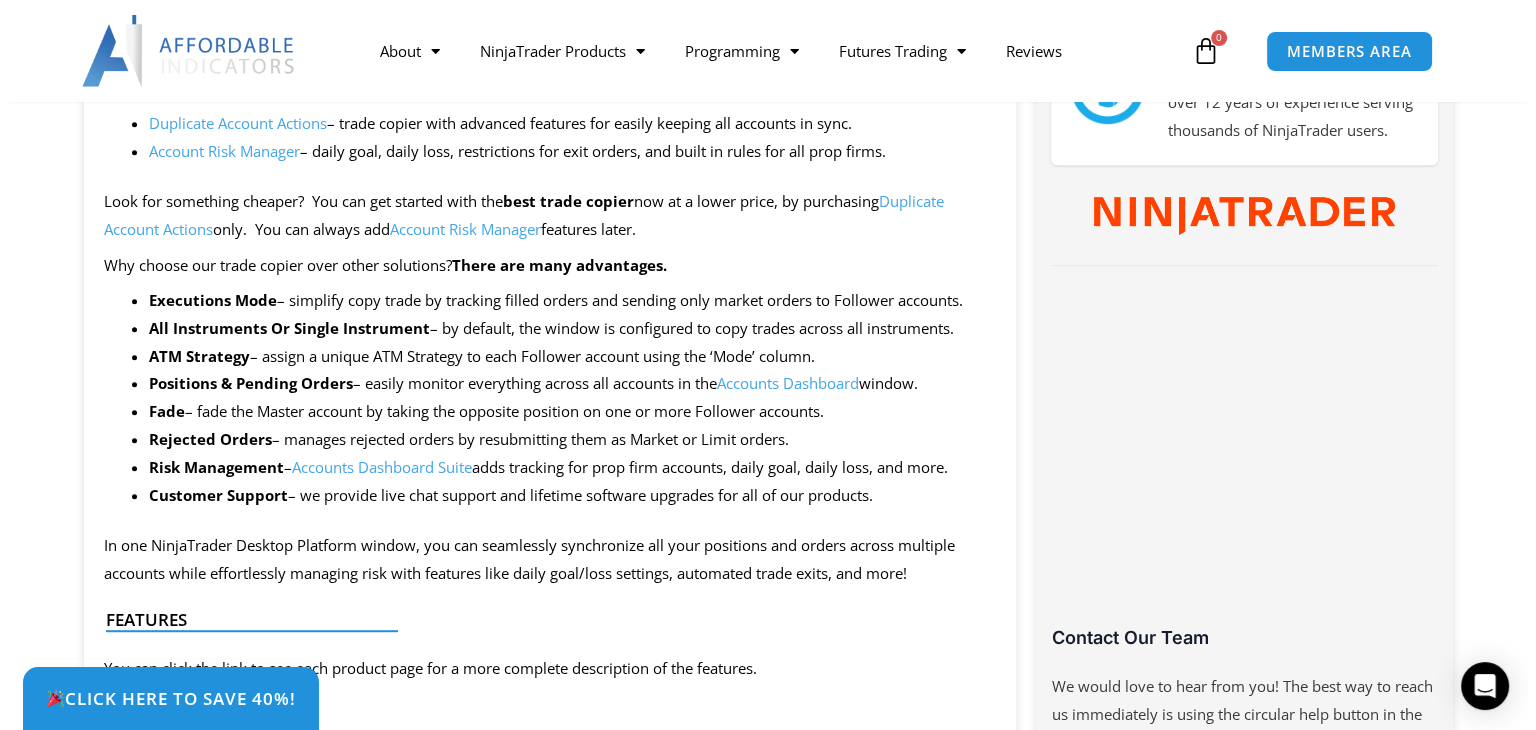 scroll, scrollTop: 995, scrollLeft: 0, axis: vertical 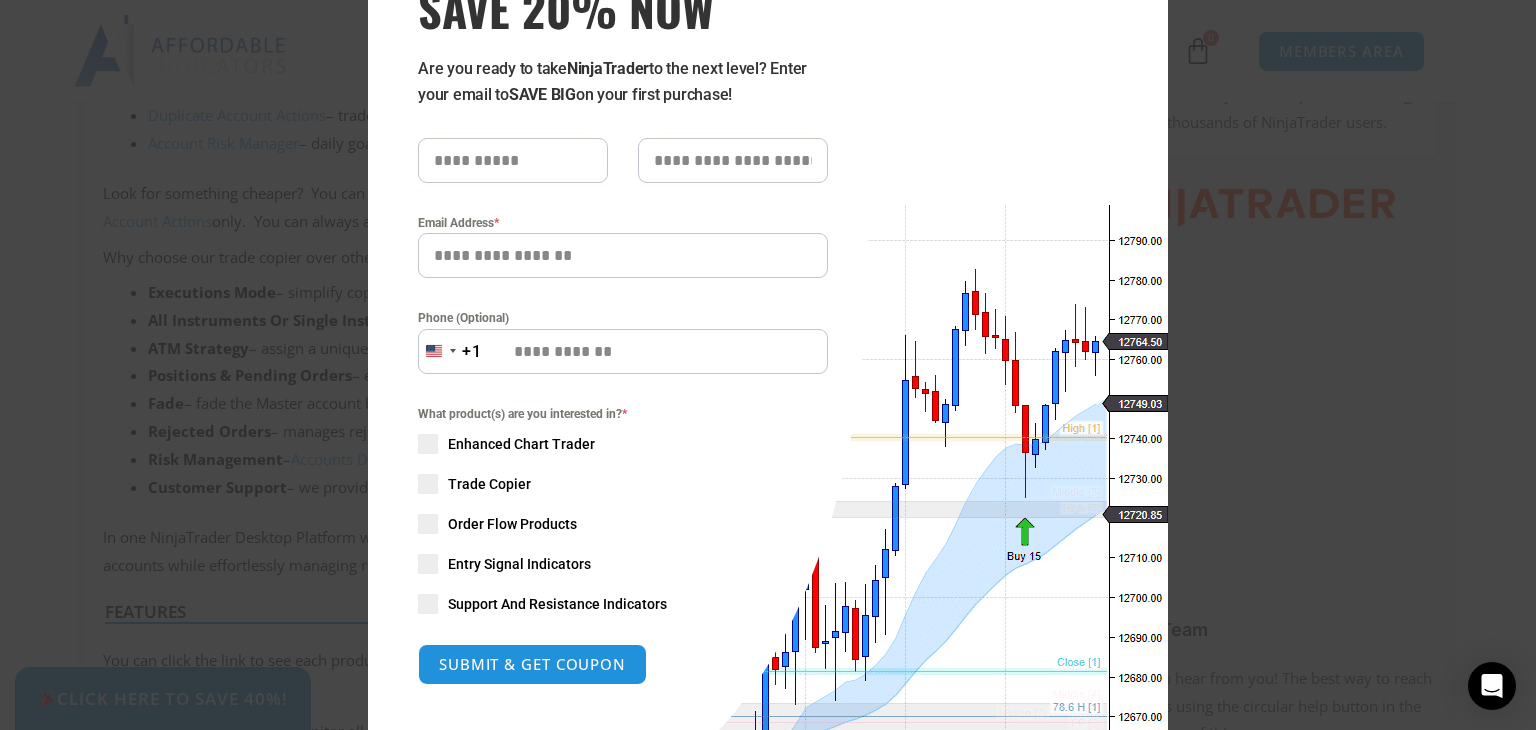 click at bounding box center [513, 160] 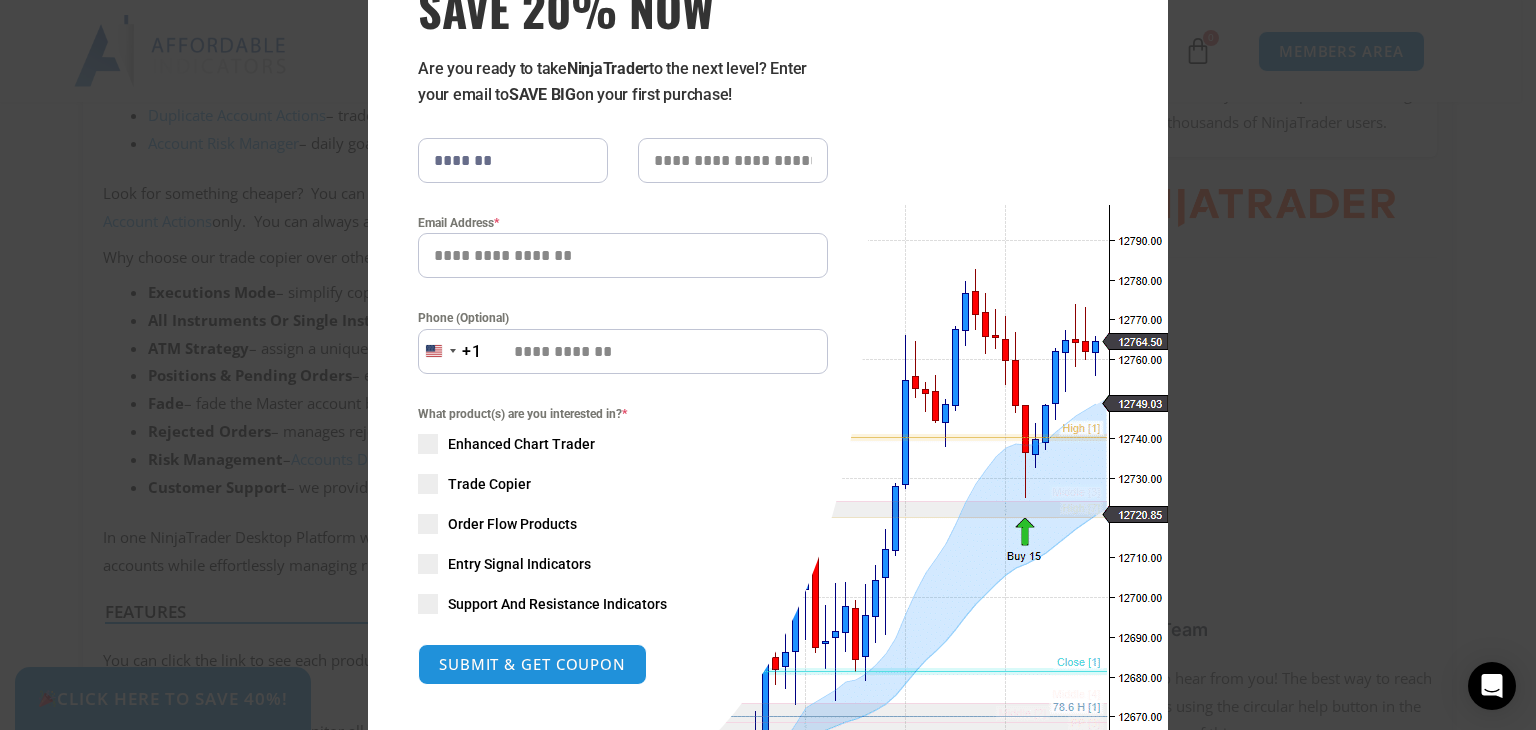 type on "*****" 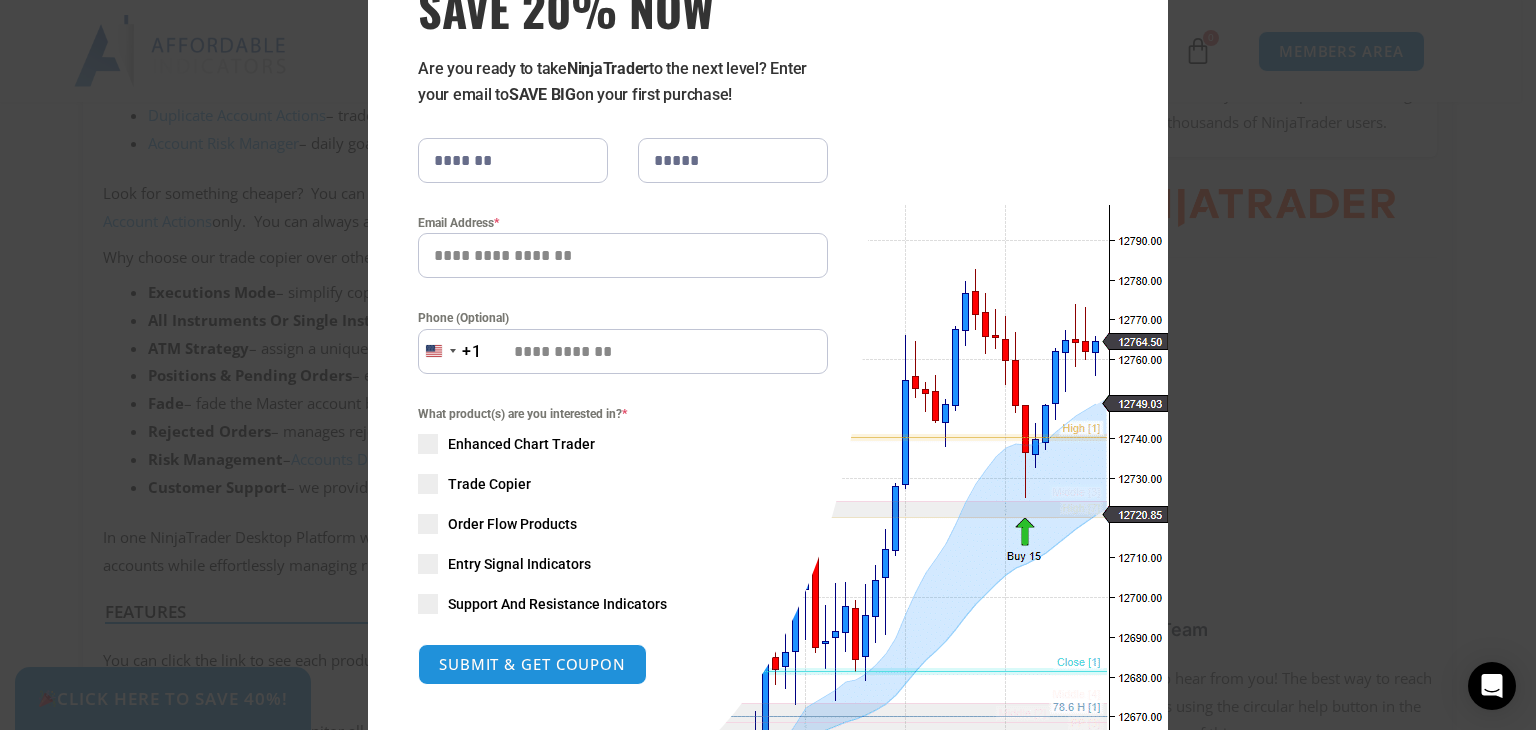 type on "**********" 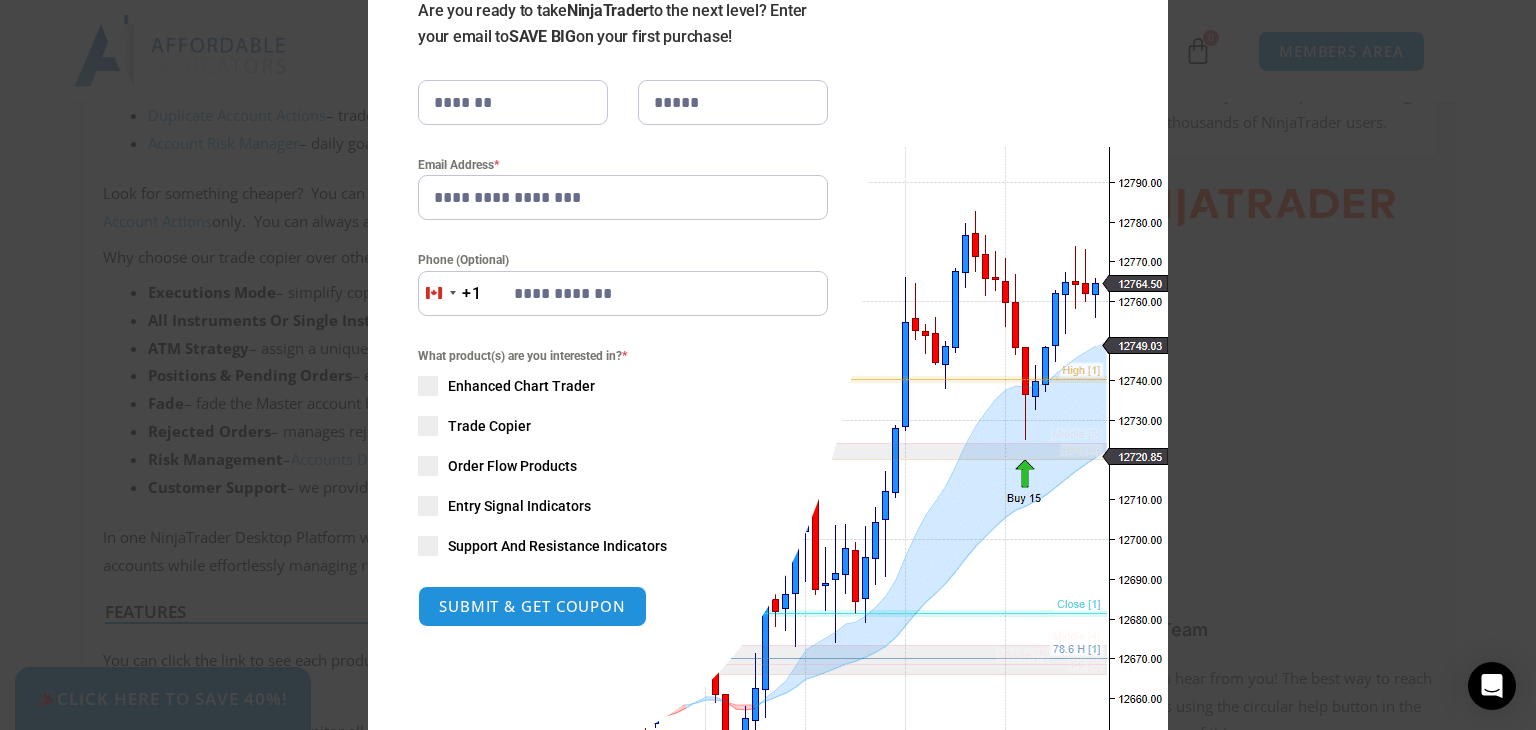 scroll, scrollTop: 202, scrollLeft: 0, axis: vertical 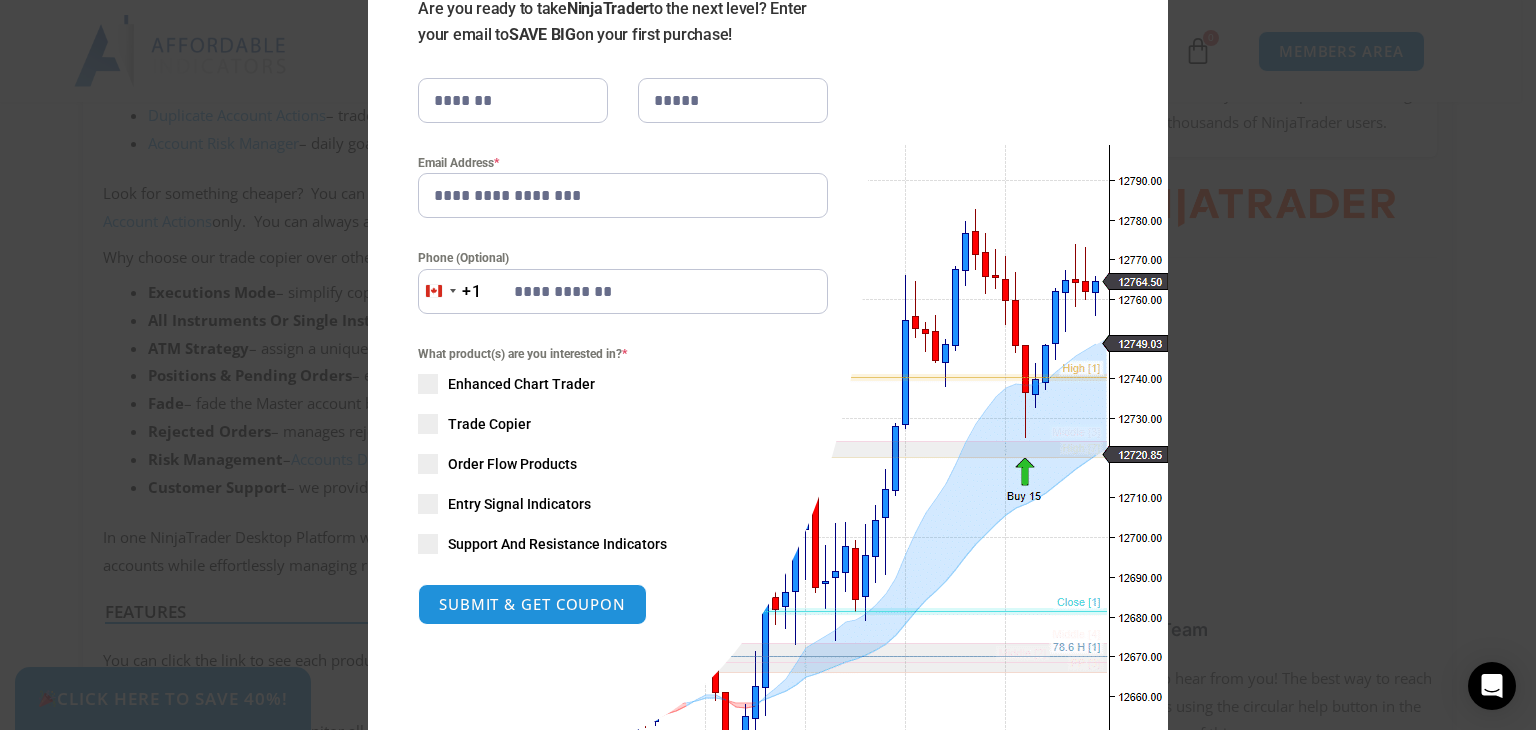 click on "Trade Copier" at bounding box center [489, 424] 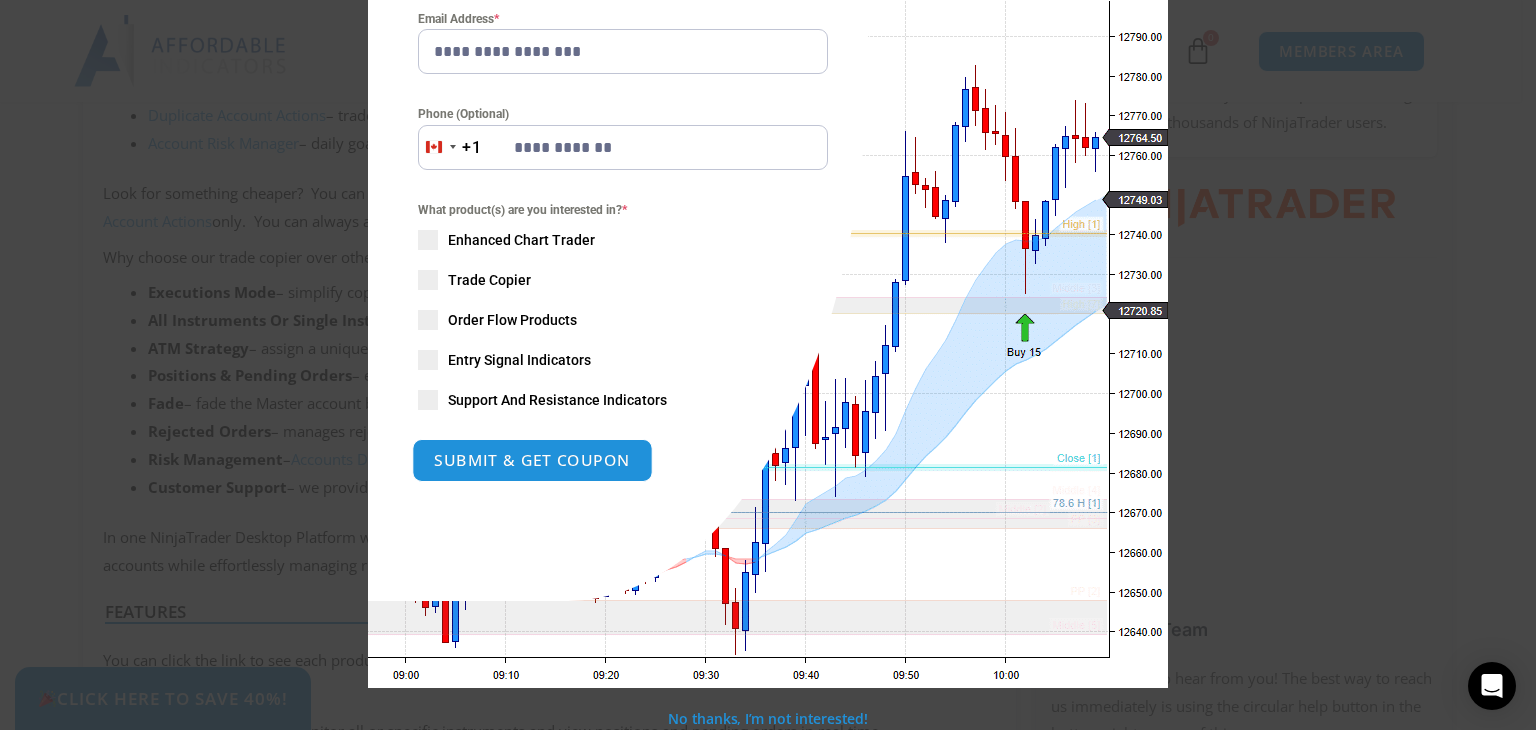 click on "SUBMIT & GET COUPON" at bounding box center [532, 460] 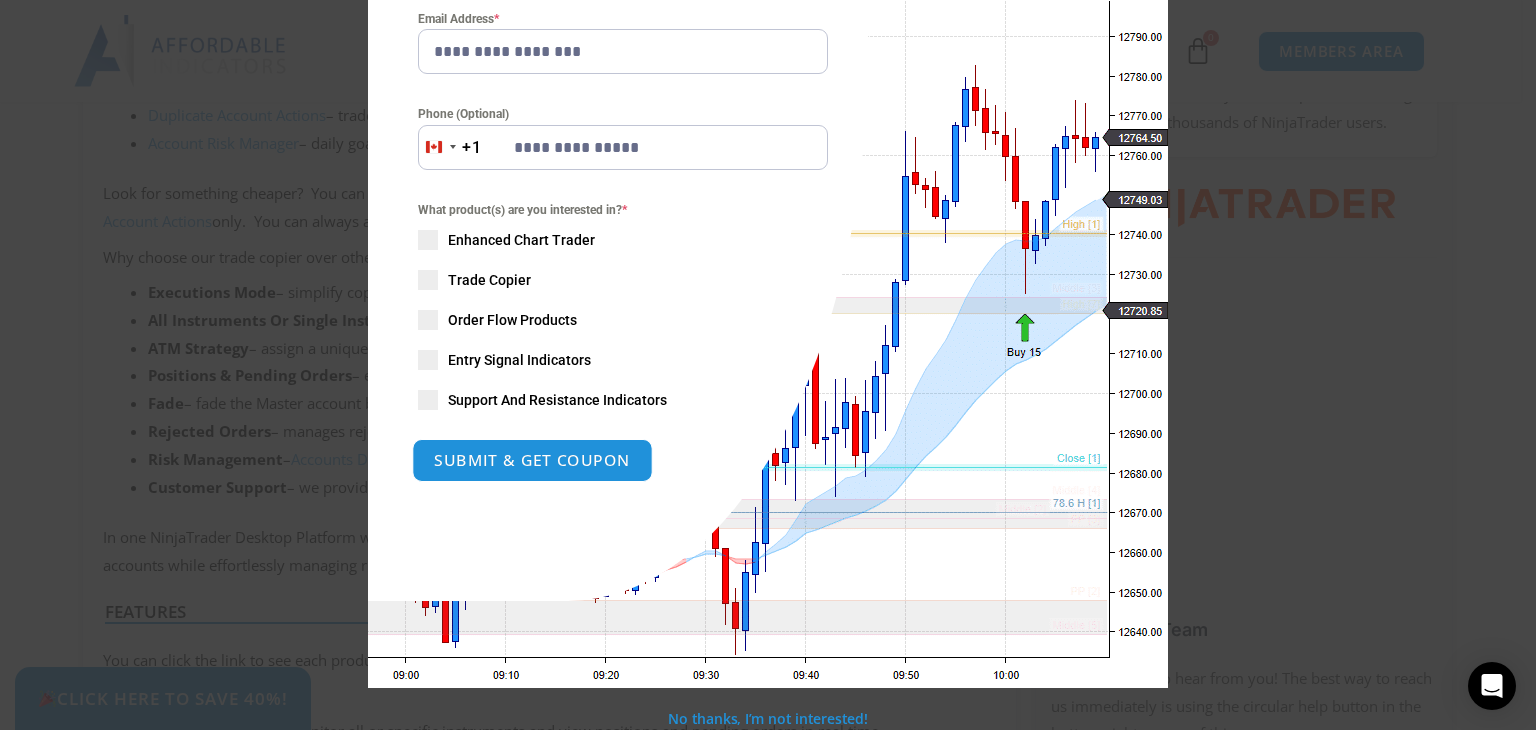 scroll, scrollTop: 929, scrollLeft: 0, axis: vertical 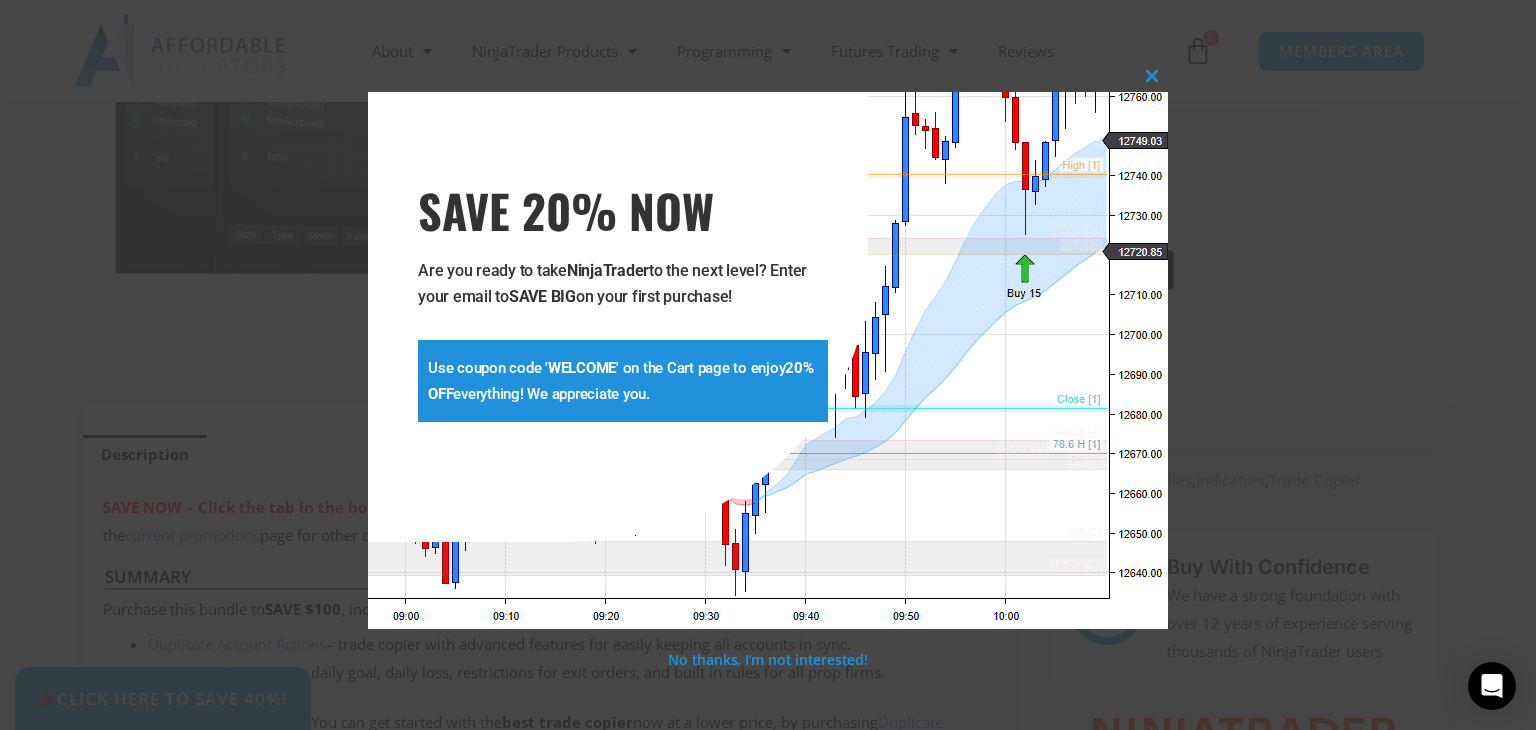 click on "Use coupon code ' WELCOME ' on the Cart page to enjoy  20% OFF  everything! We appreciate you." at bounding box center (623, 381) 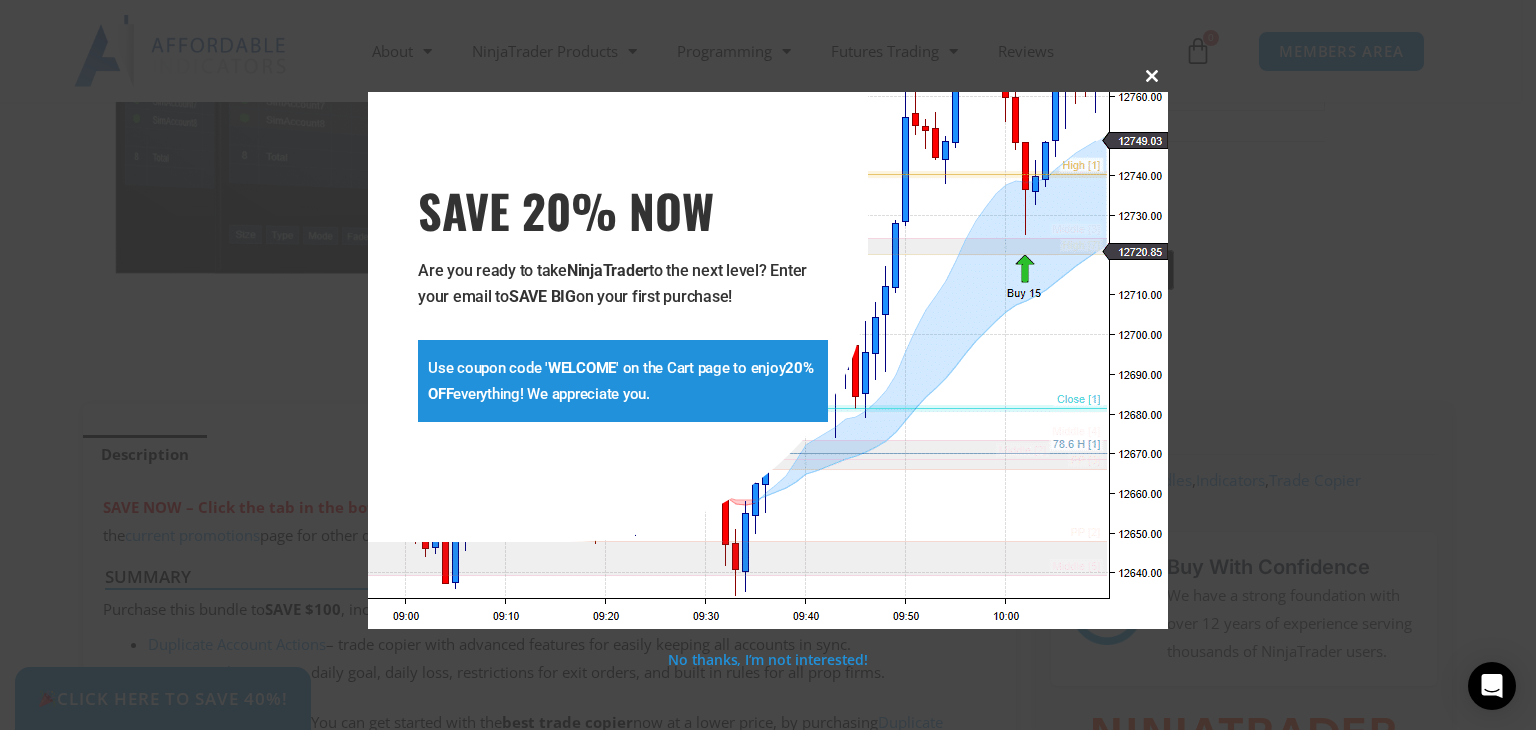 click at bounding box center (1152, 76) 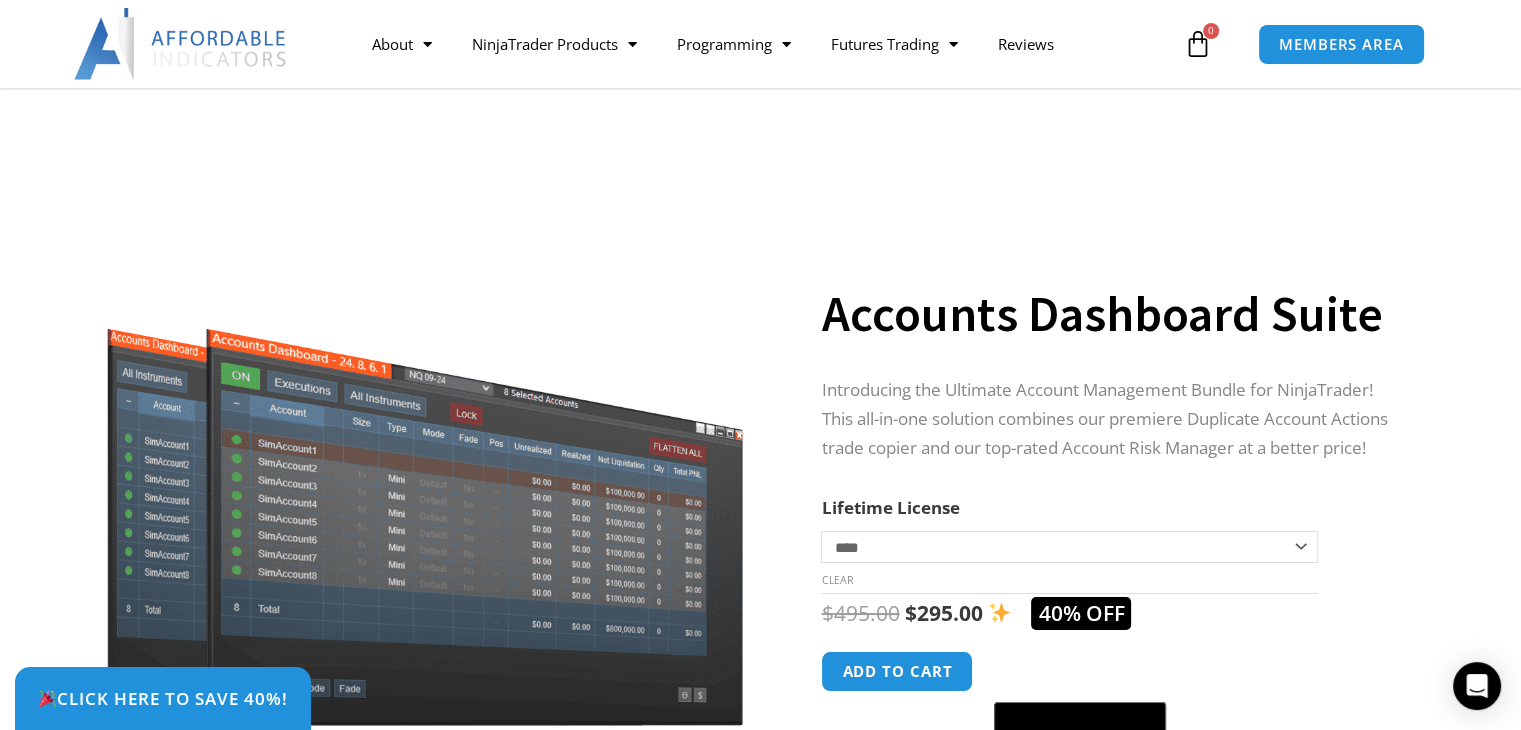 scroll, scrollTop: 194, scrollLeft: 0, axis: vertical 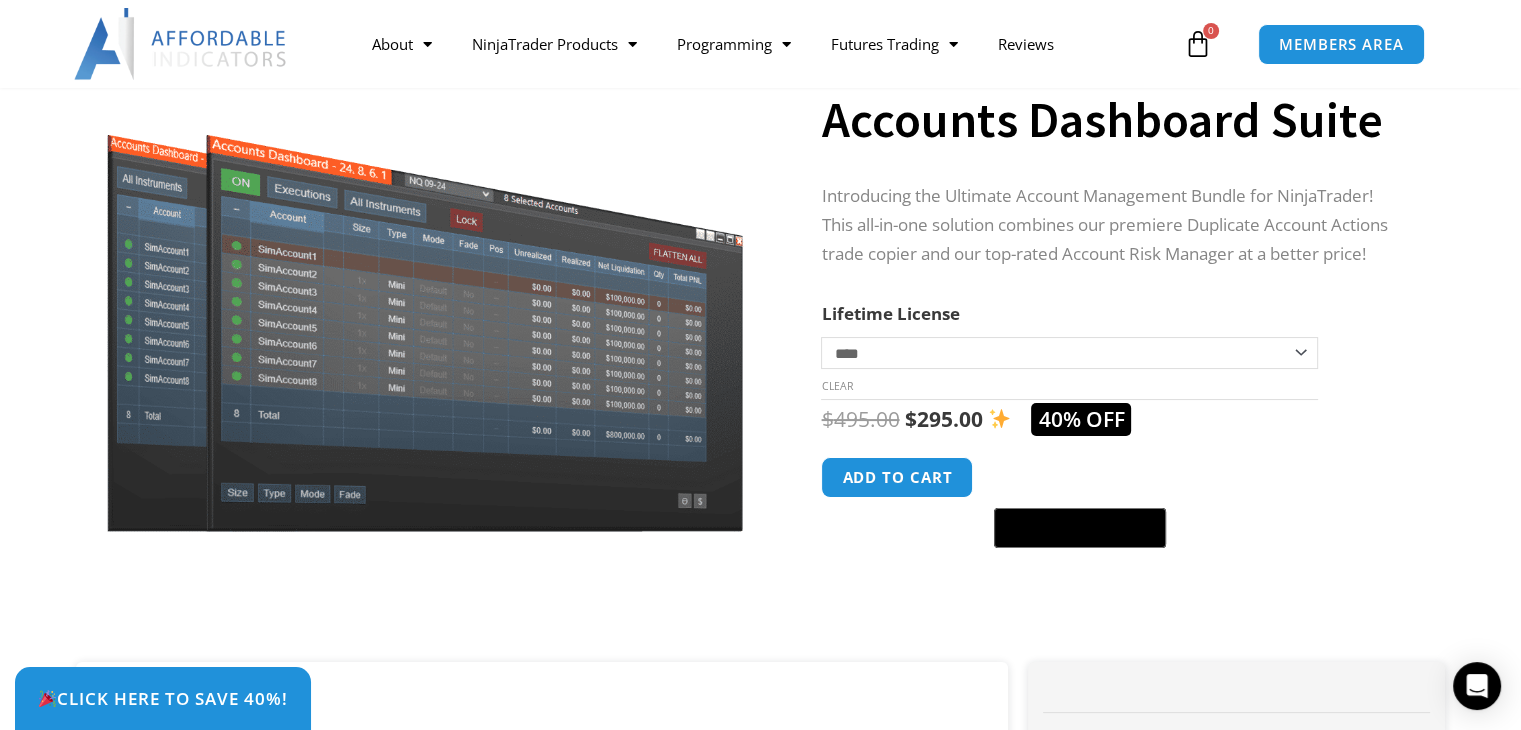 click on "$ 495.00   Original price was: $495.00. $ 295.00 Current price is: $295.00.   40% OFF" 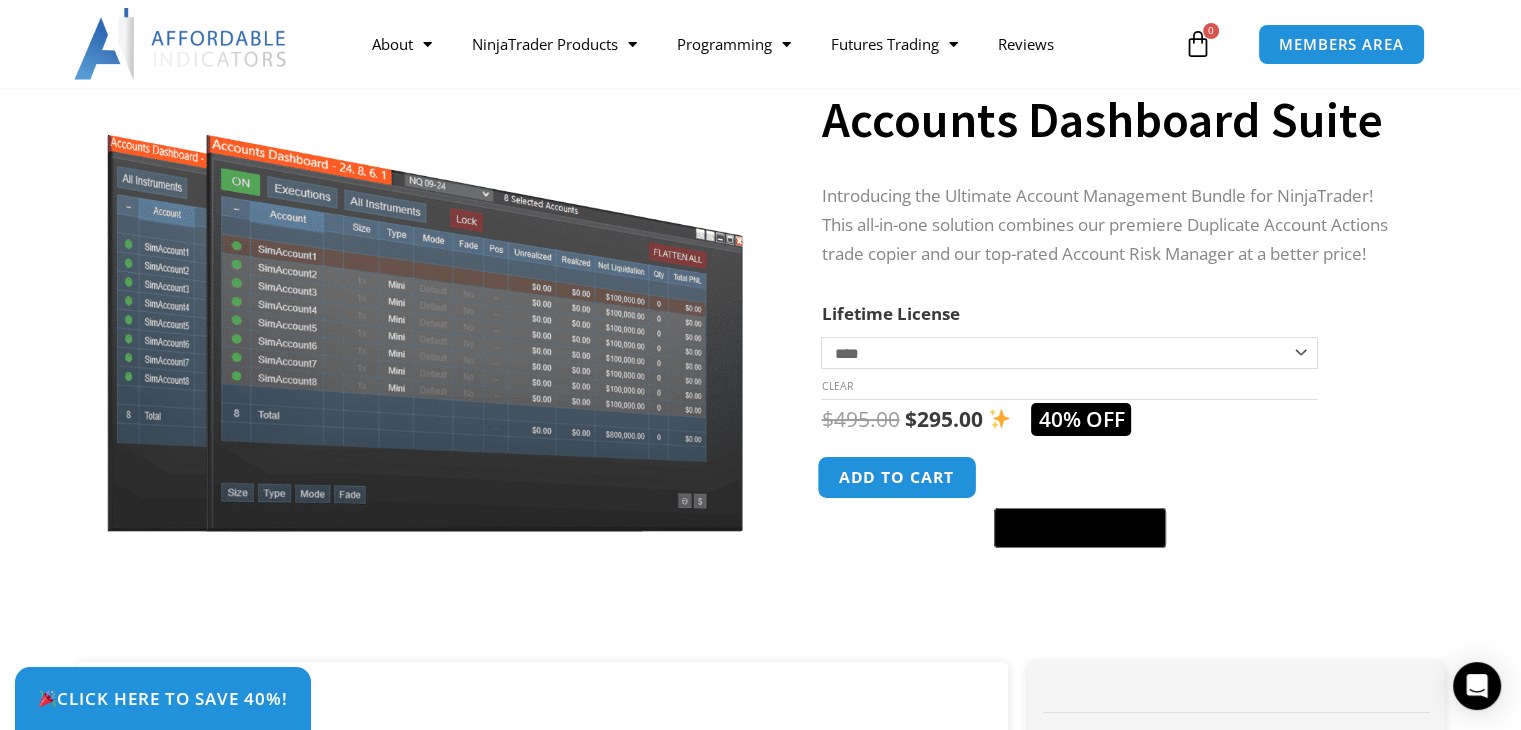 click on "Add to cart" 